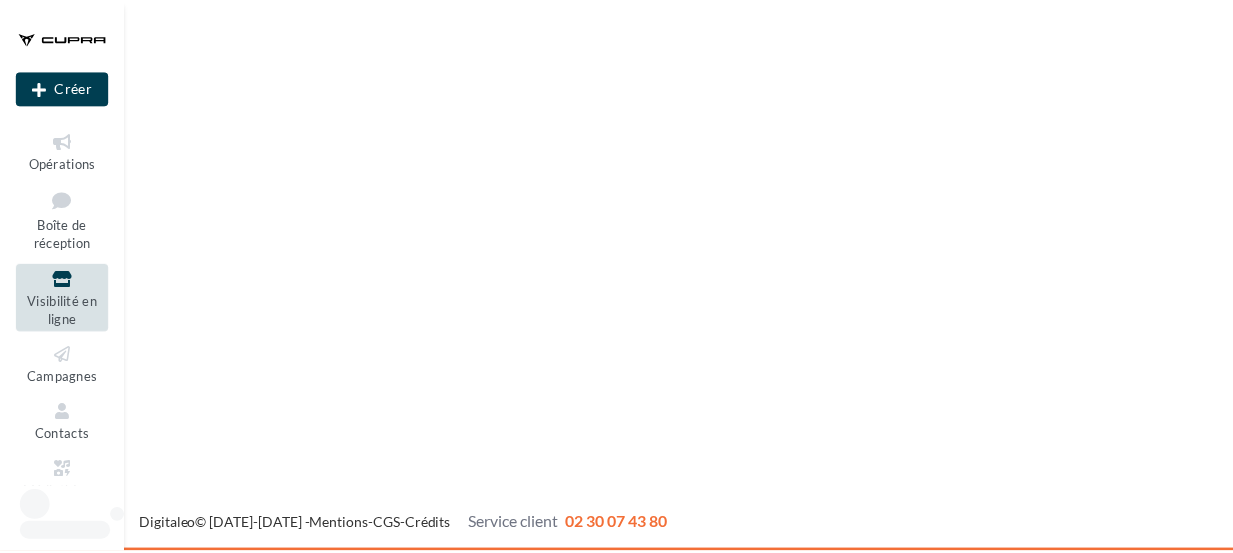 scroll, scrollTop: 0, scrollLeft: 0, axis: both 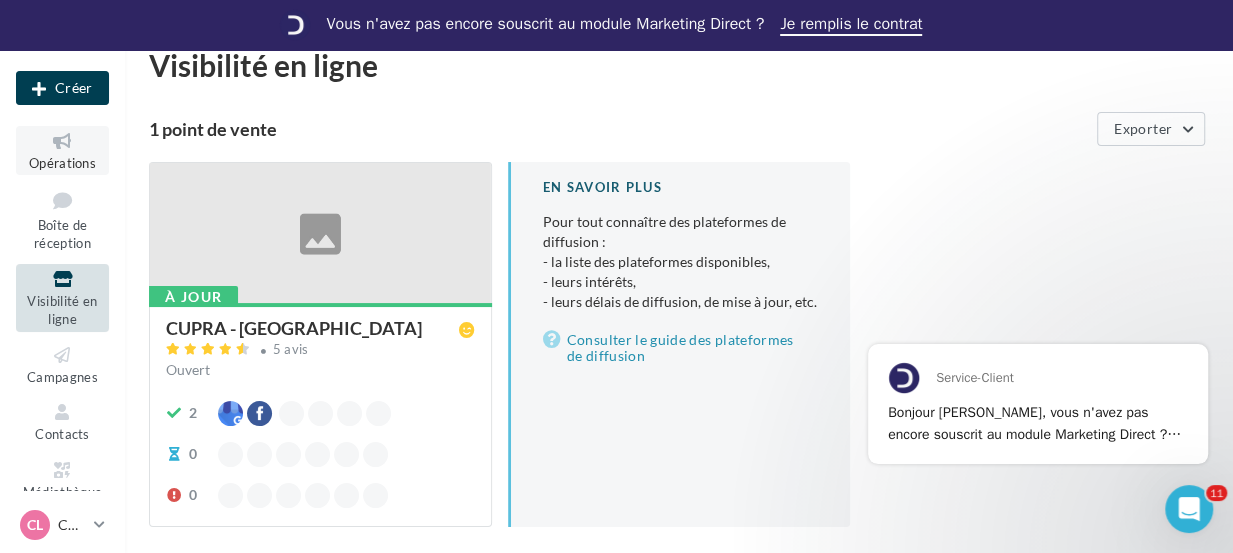 click on "Opérations" at bounding box center (62, 150) 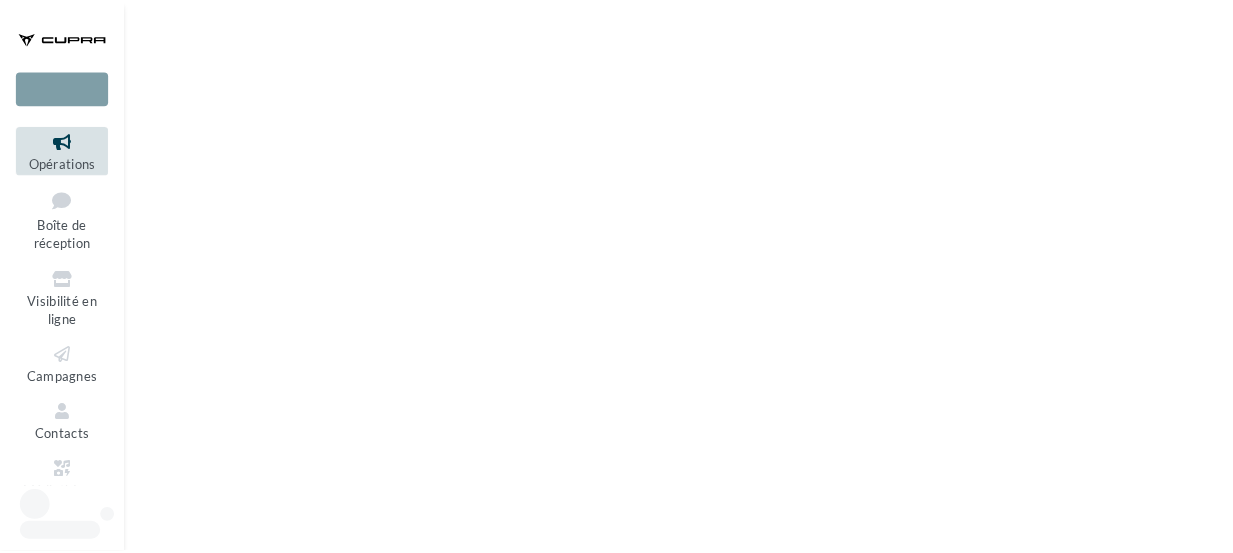 scroll, scrollTop: 0, scrollLeft: 0, axis: both 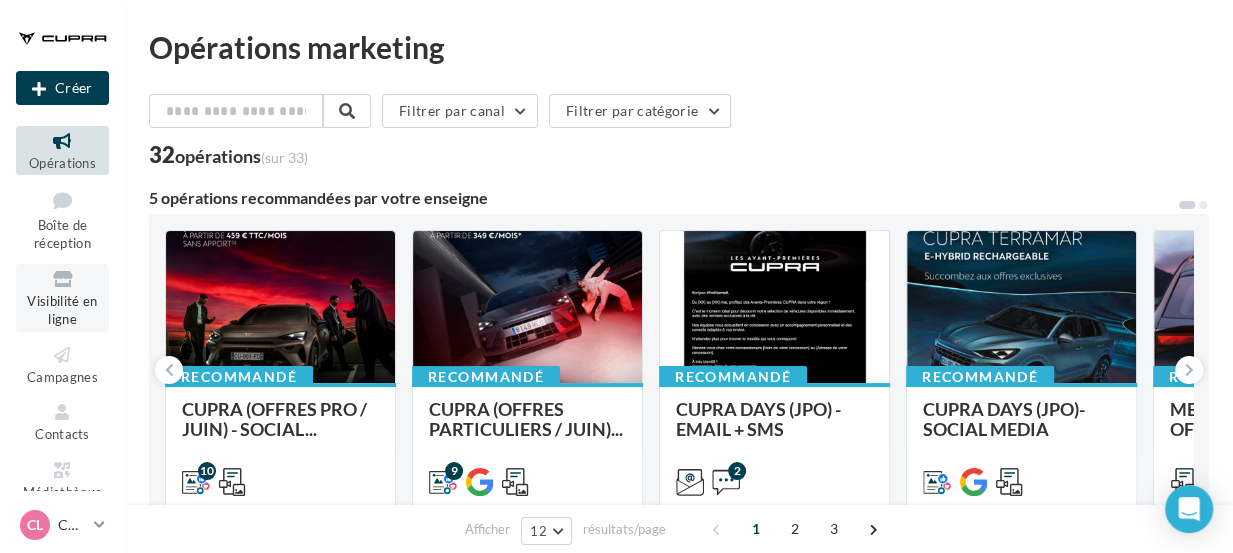 click at bounding box center (62, 279) 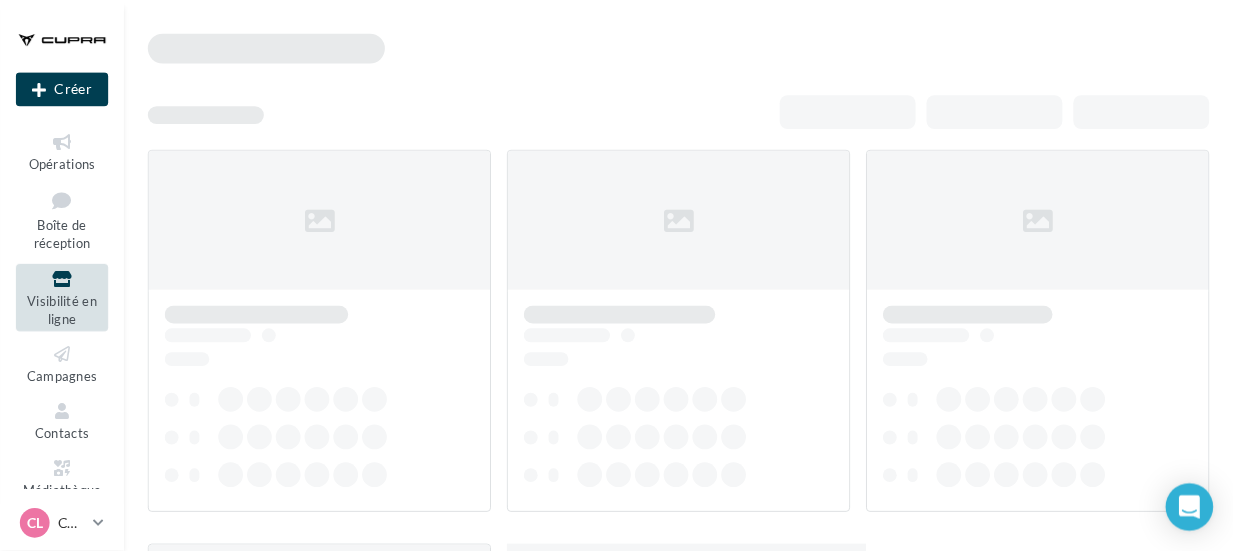 scroll, scrollTop: 0, scrollLeft: 0, axis: both 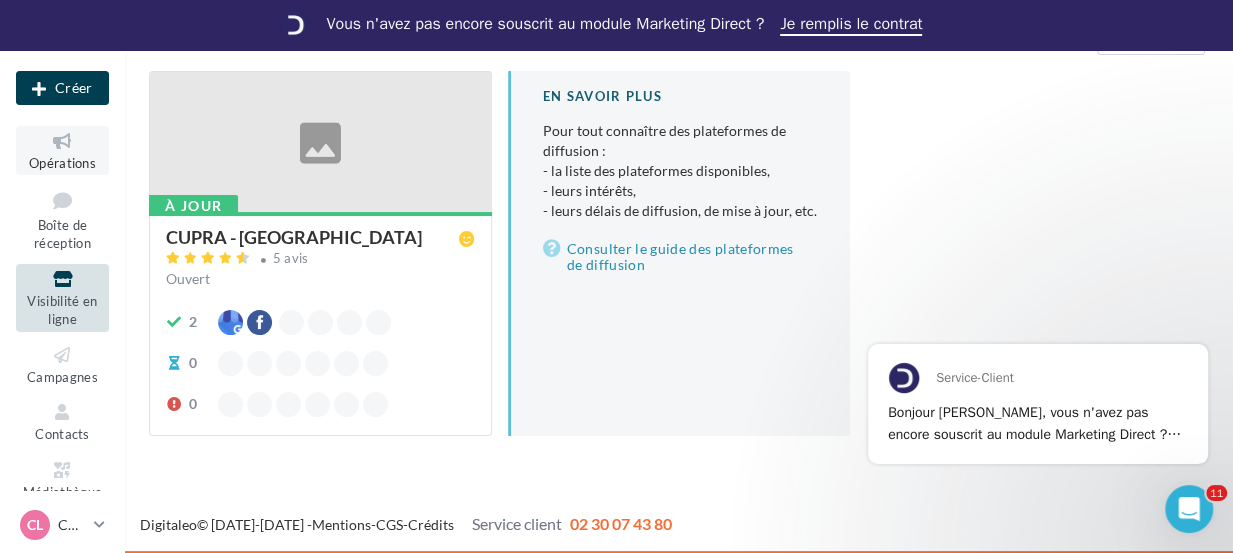 click at bounding box center (62, 141) 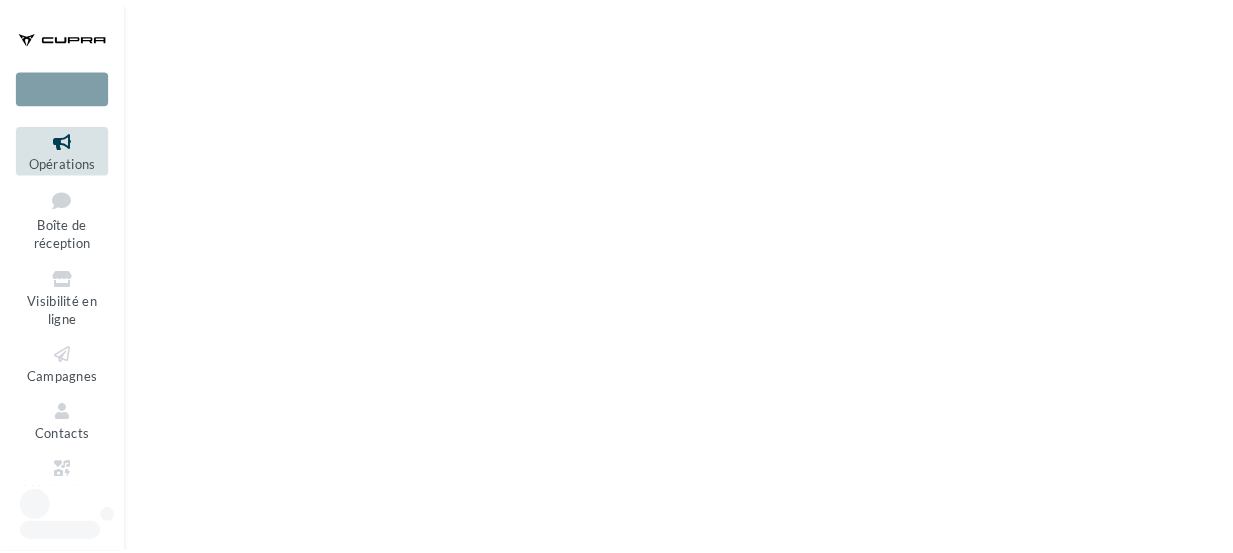 scroll, scrollTop: 0, scrollLeft: 0, axis: both 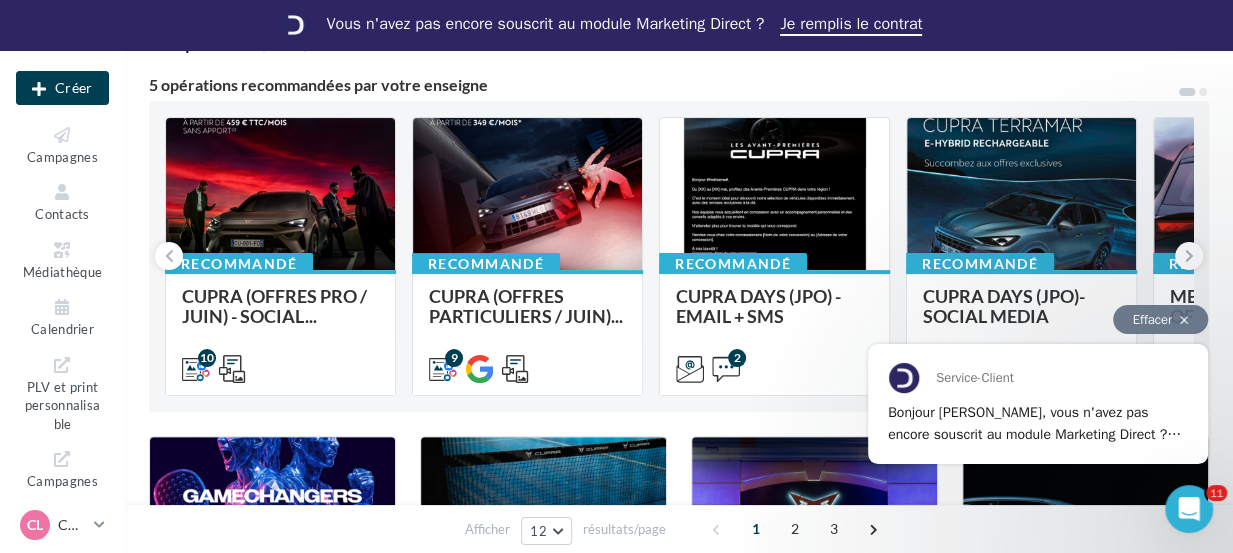 click on "Effacer" at bounding box center [1160, 319] 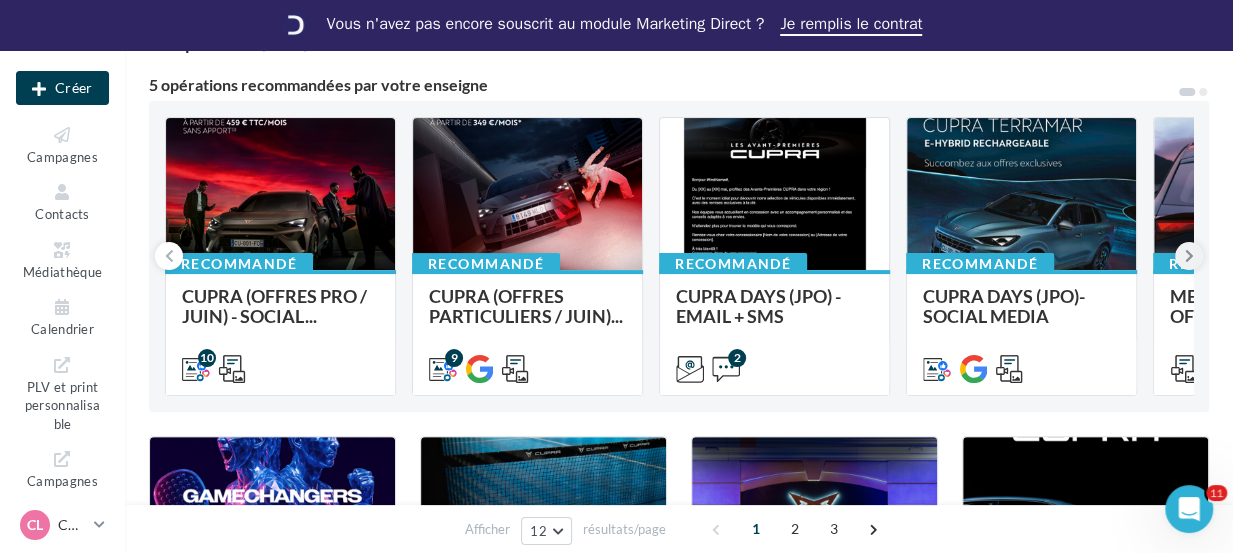 click at bounding box center (1189, 256) 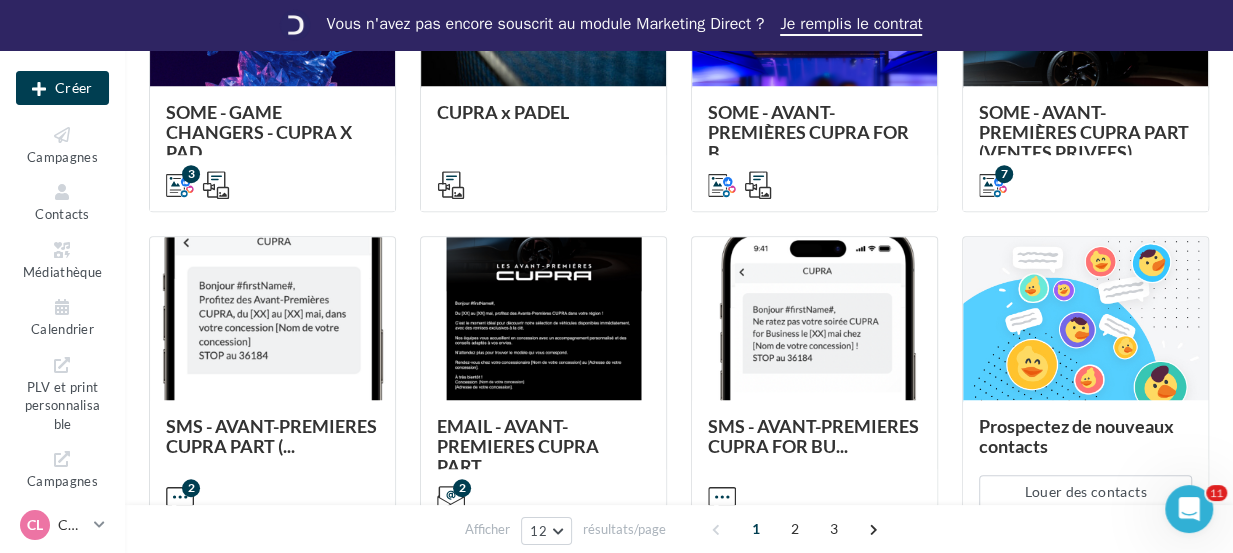 scroll, scrollTop: 702, scrollLeft: 0, axis: vertical 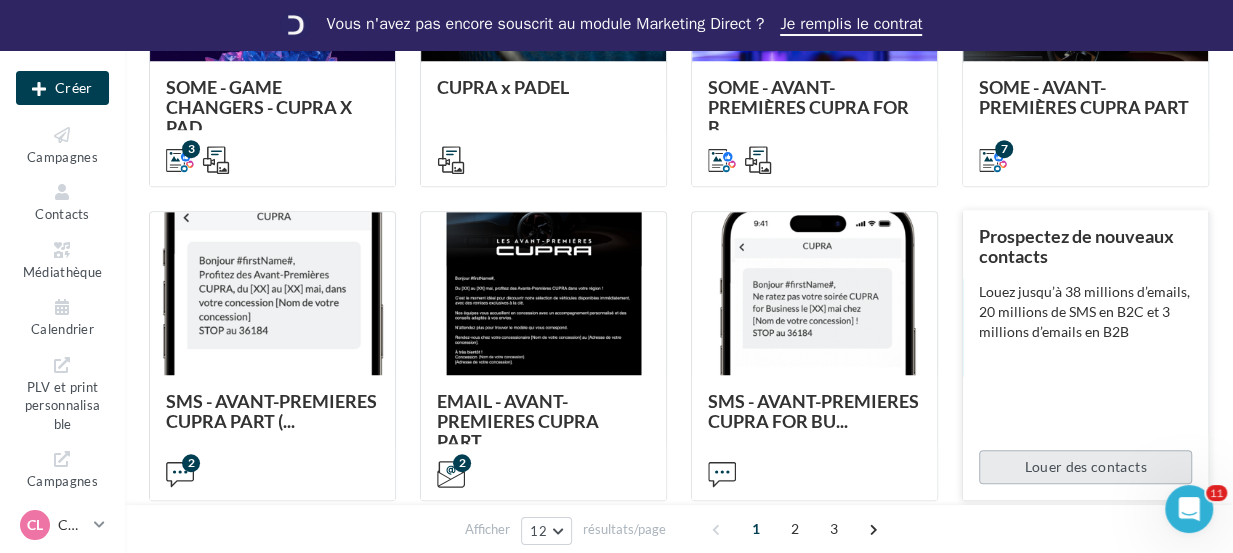 click on "Louer des contacts" at bounding box center (1085, 467) 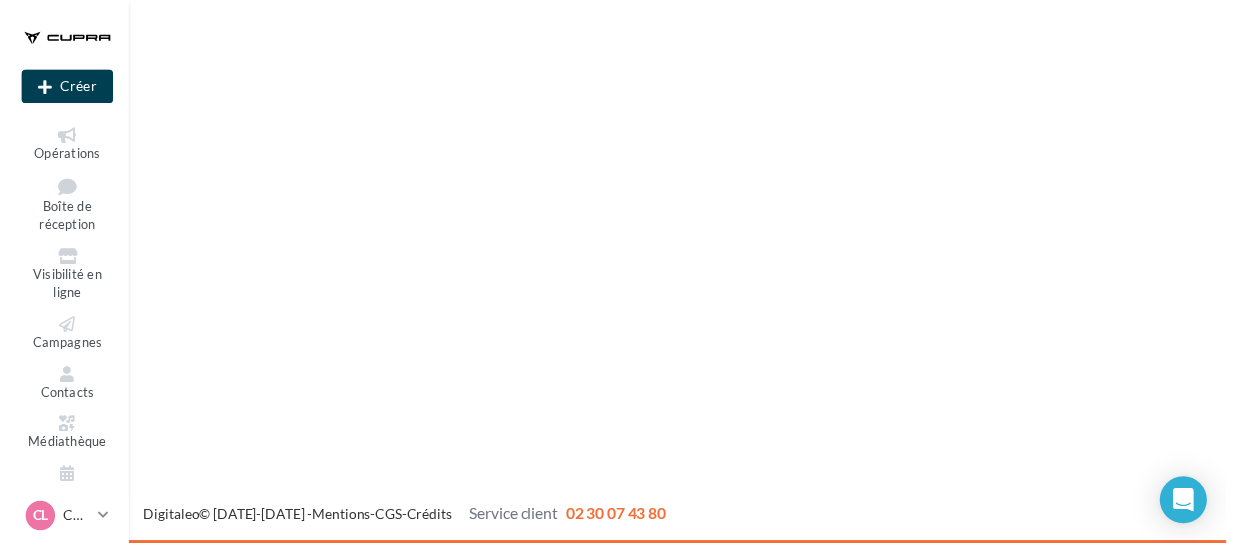 scroll, scrollTop: 0, scrollLeft: 0, axis: both 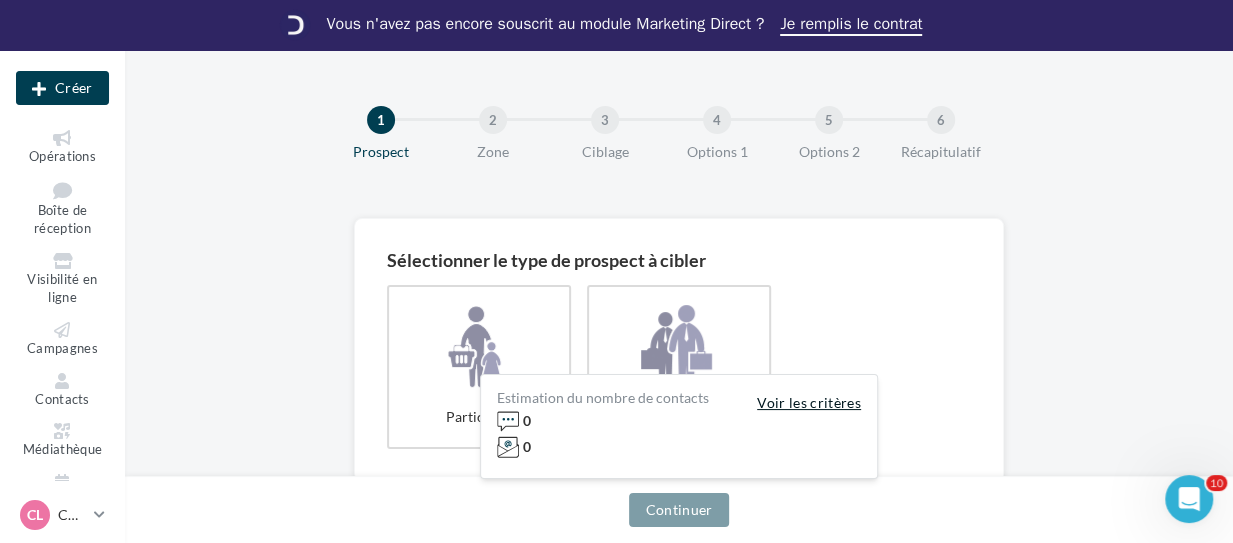 click on "Voir les critères" at bounding box center (809, 403) 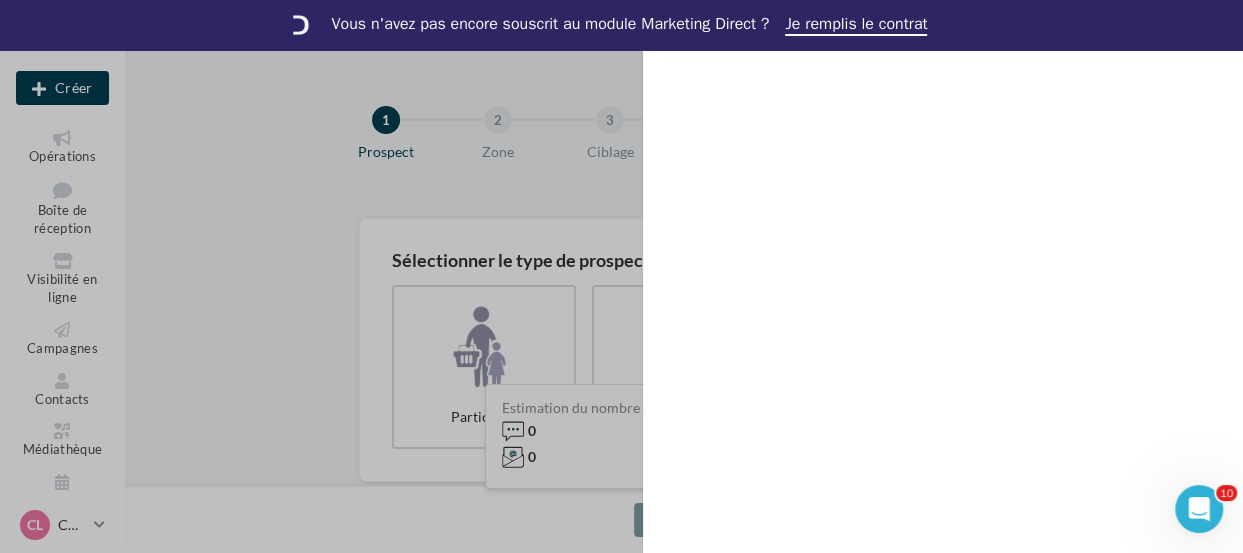 click on "Mes critères de prospection" at bounding box center (621, 276) 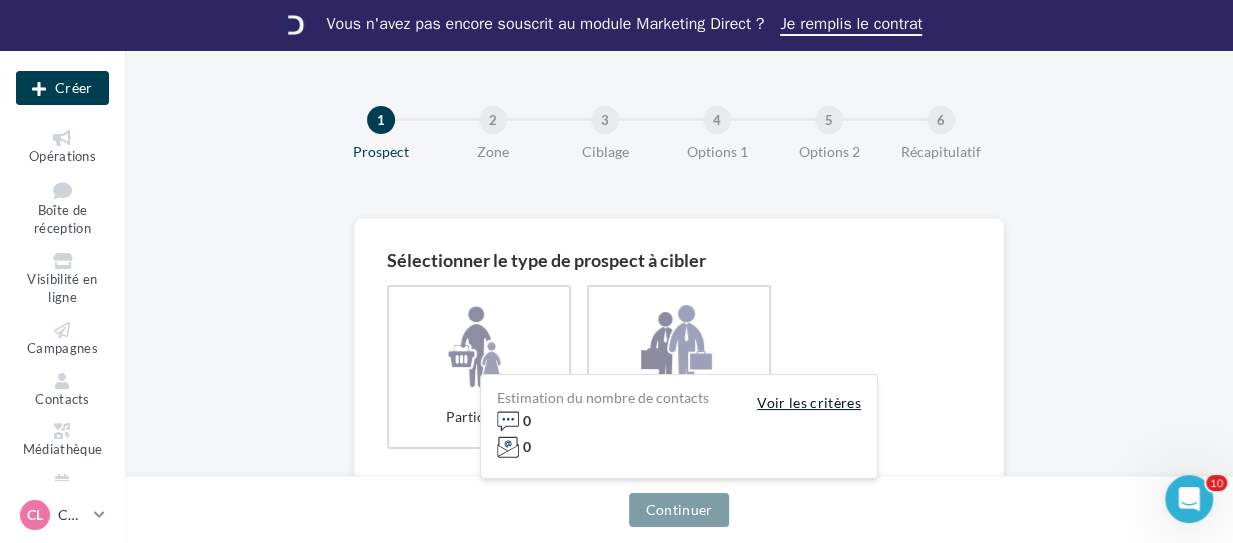 click on "Voir les critères" at bounding box center [809, 403] 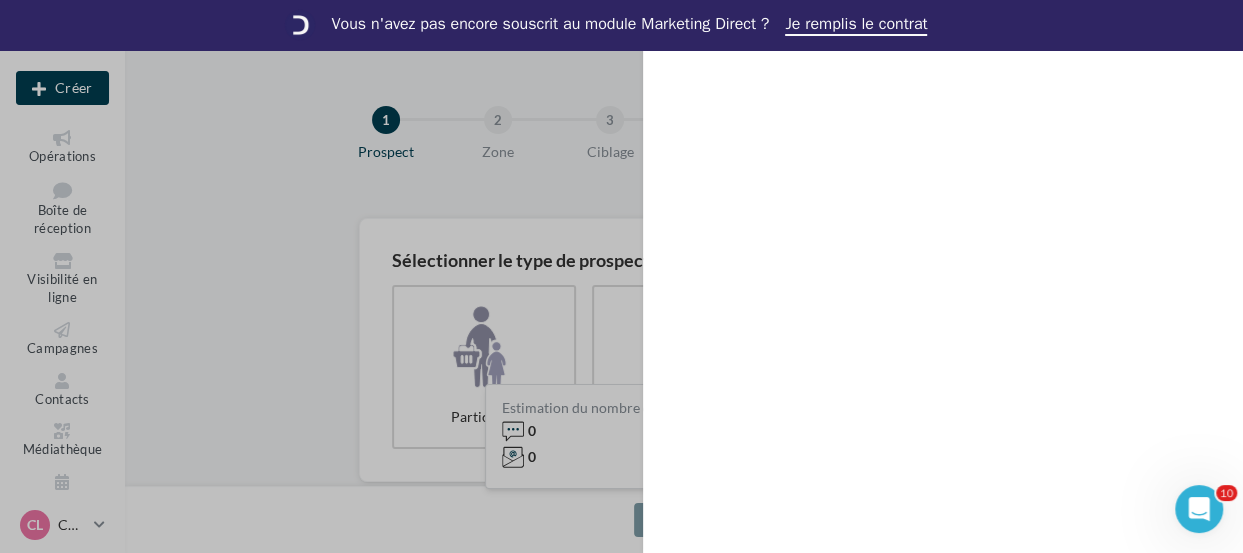 click on "Mes critères de prospection" at bounding box center [621, 276] 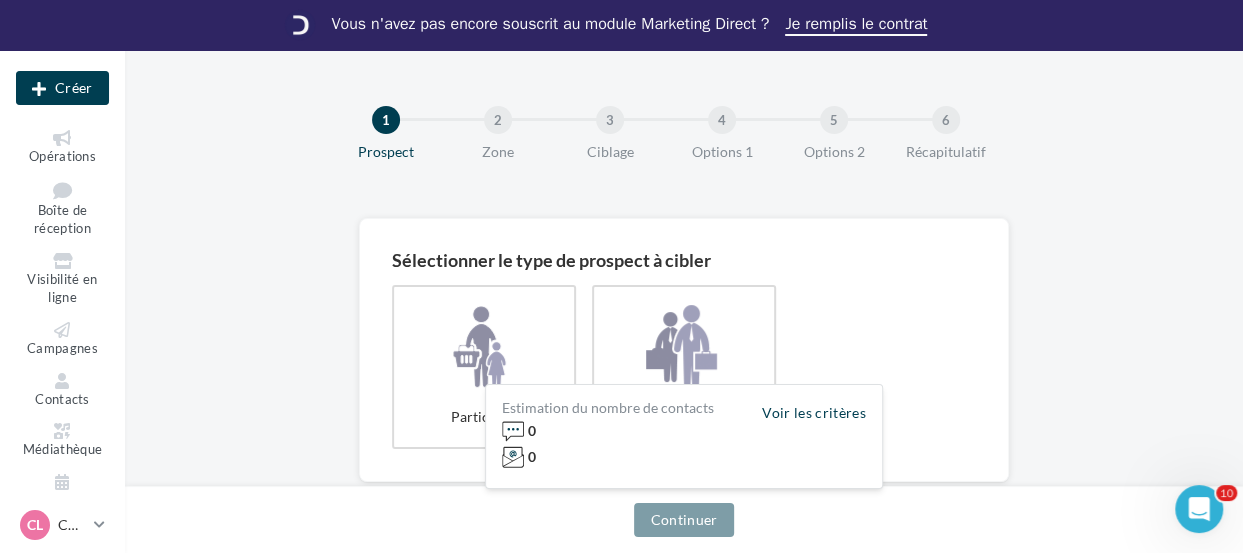 click on "Mes critères de prospection" at bounding box center [621, 276] 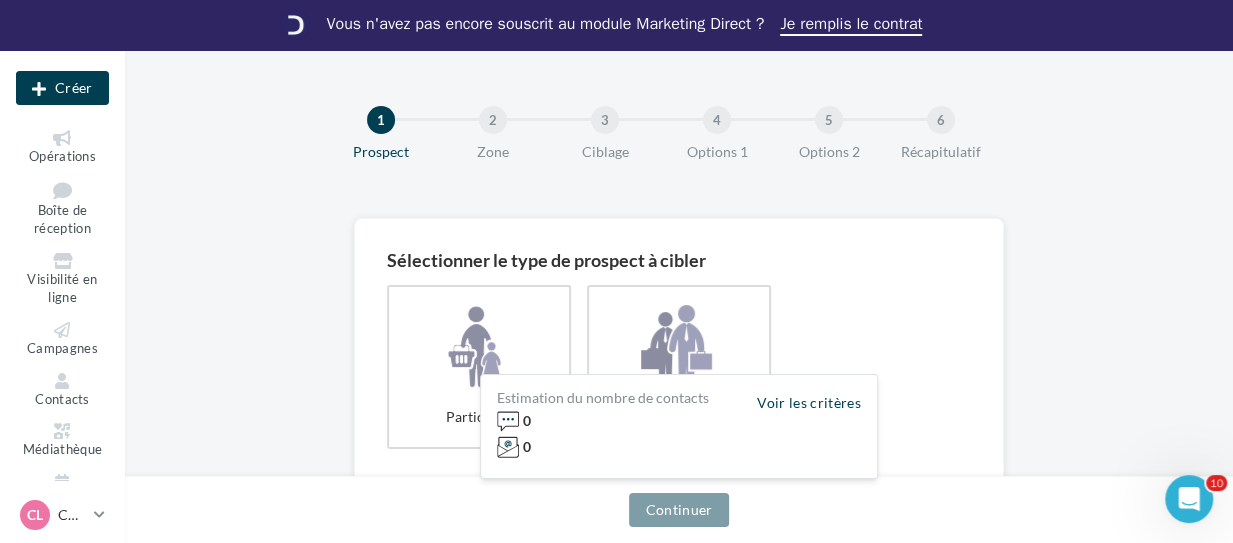 click on "Sélectionner le type de prospect à cibler   Particulier    Professionnel  Estimation du nombre de contacts   0   0 Nombre de sociétés 0 Voir les critères   Continuer" at bounding box center [679, 414] 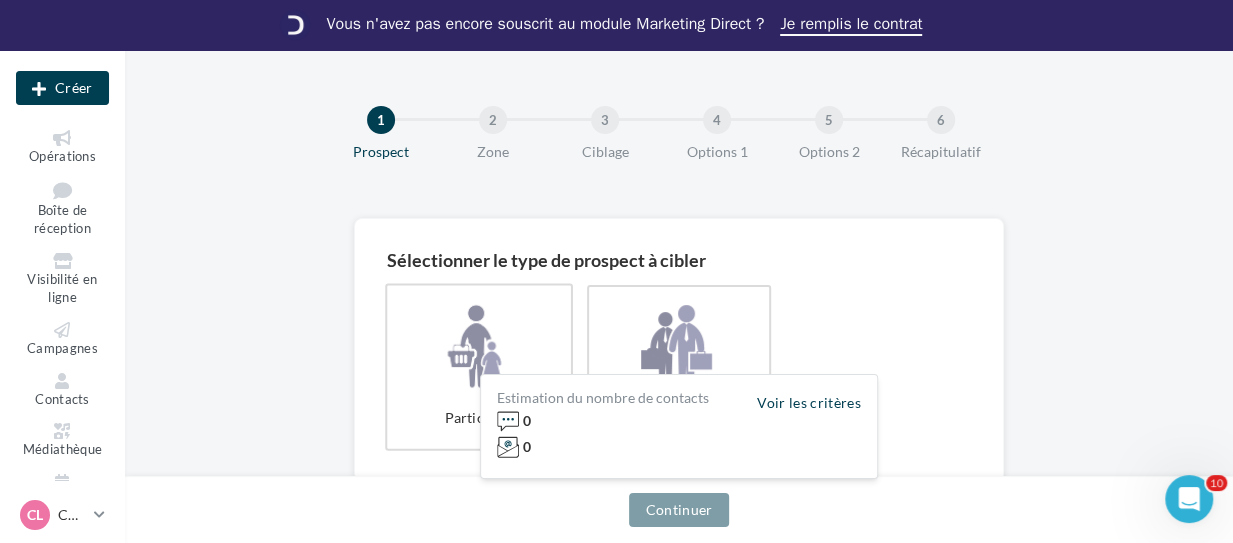 click on "Particulier" at bounding box center (479, 366) 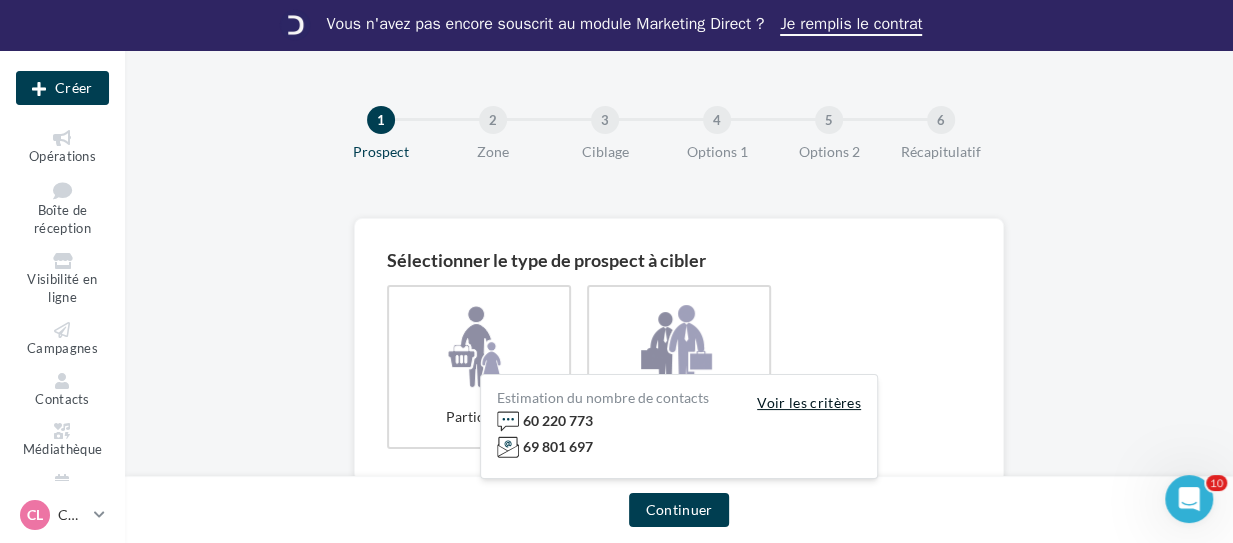 click on "Voir les critères" at bounding box center (809, 403) 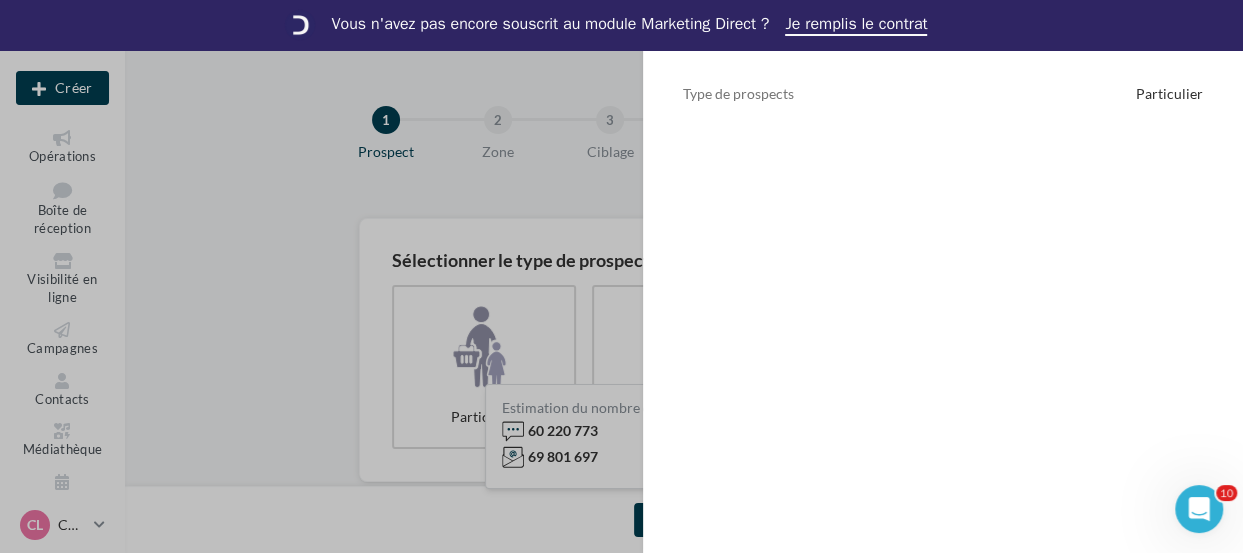 click on "Mes critères de prospection Type de prospects Particulier" at bounding box center [621, 276] 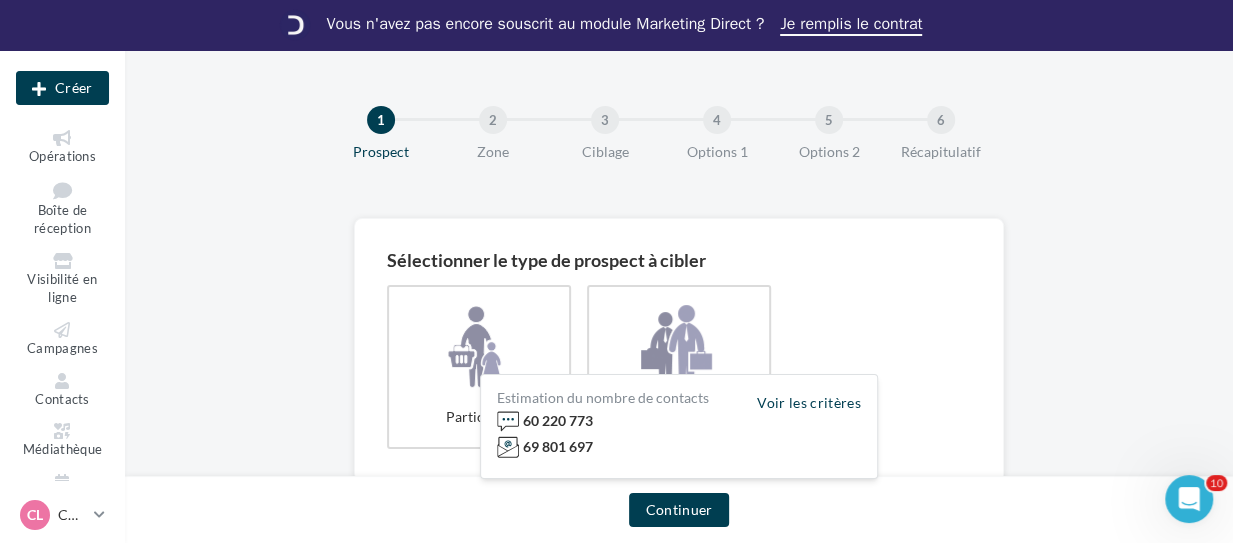 click on "Professionnel" at bounding box center [679, 367] 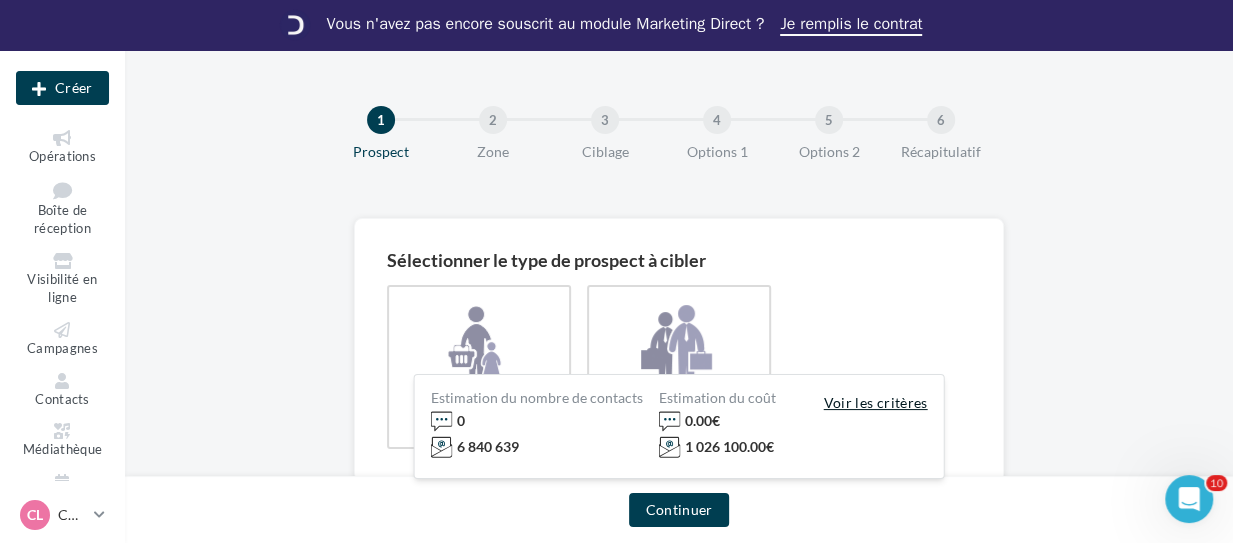 click on "Voir les critères" at bounding box center (876, 403) 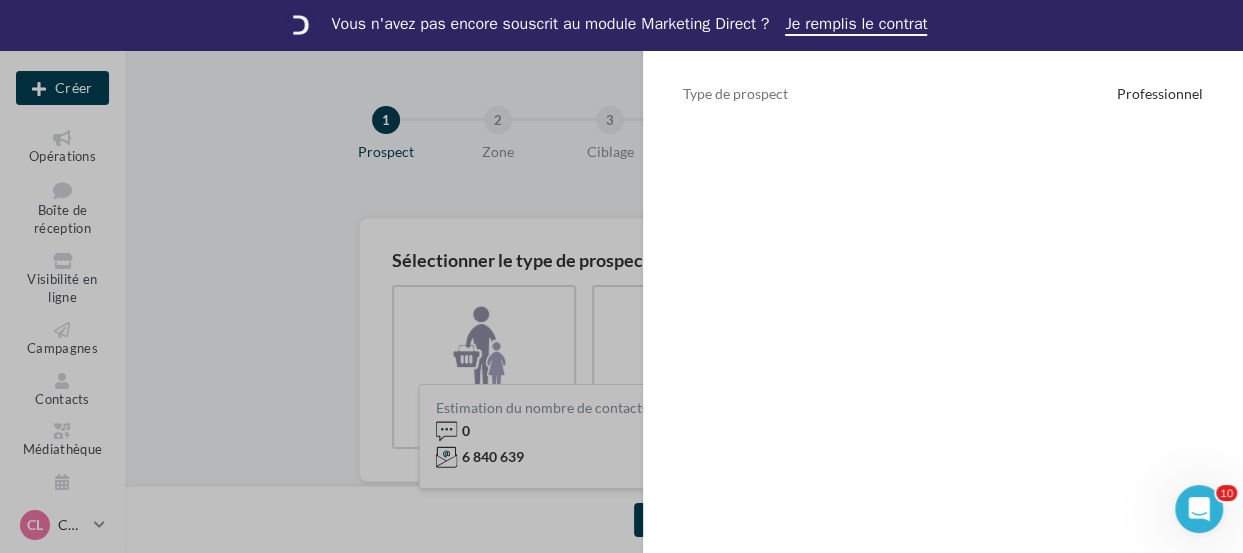 click on "Mes critères de prospection Type de prospect Professionnel" at bounding box center (621, 276) 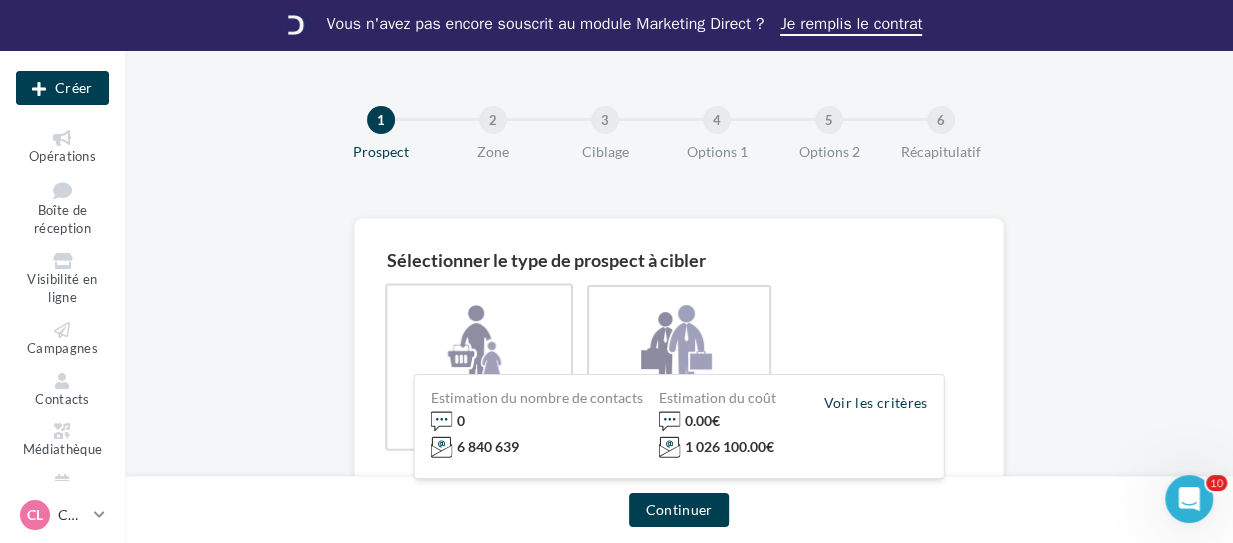 click on "Particulier" at bounding box center (479, 366) 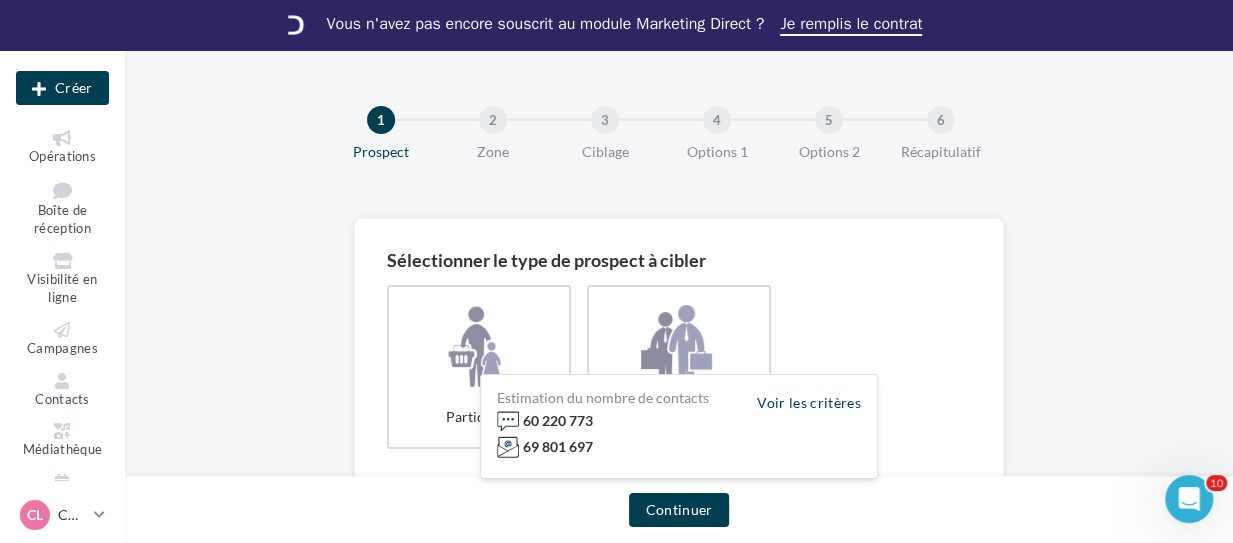 click on "2" at bounding box center (493, 120) 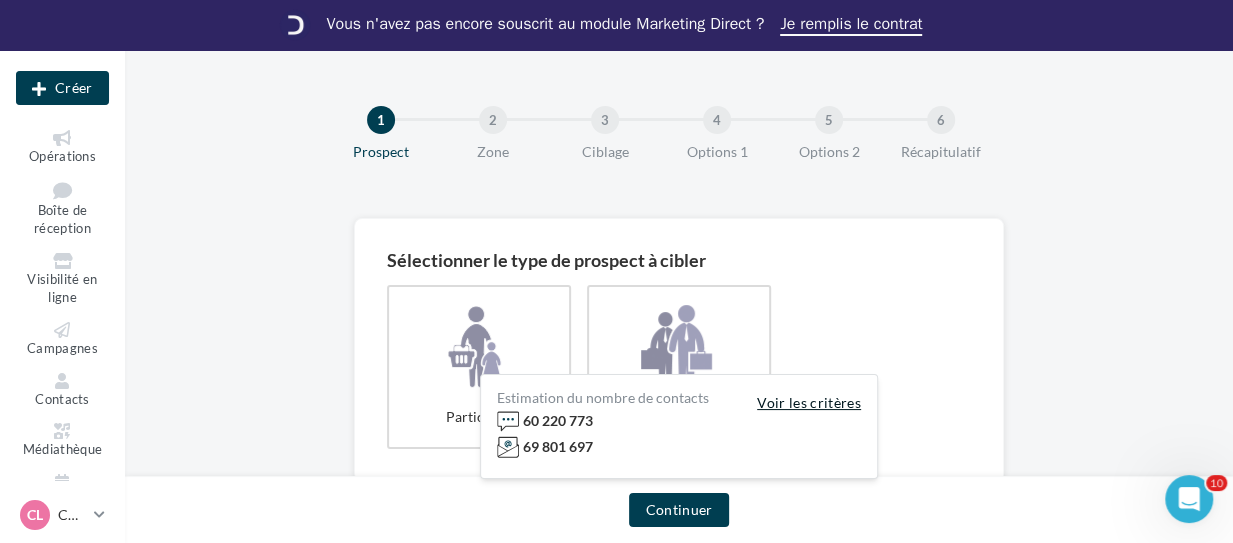 click on "Voir les critères" at bounding box center [809, 403] 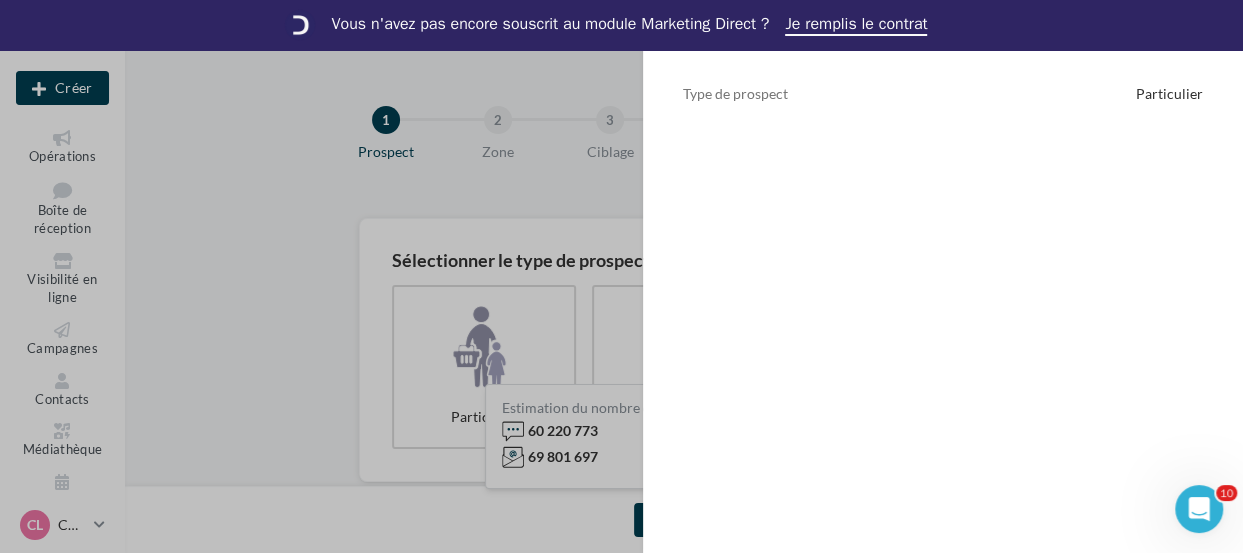 click on "Mes critères de prospection Type de prospect Particulier" at bounding box center [621, 276] 